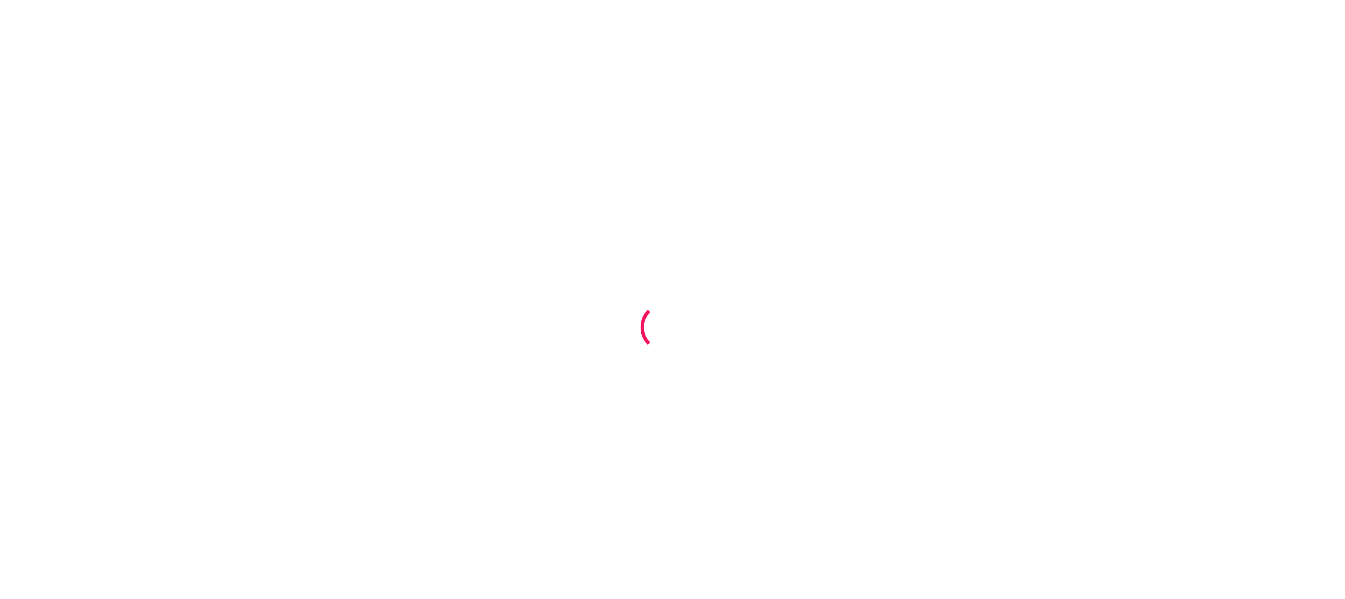 scroll, scrollTop: 0, scrollLeft: 0, axis: both 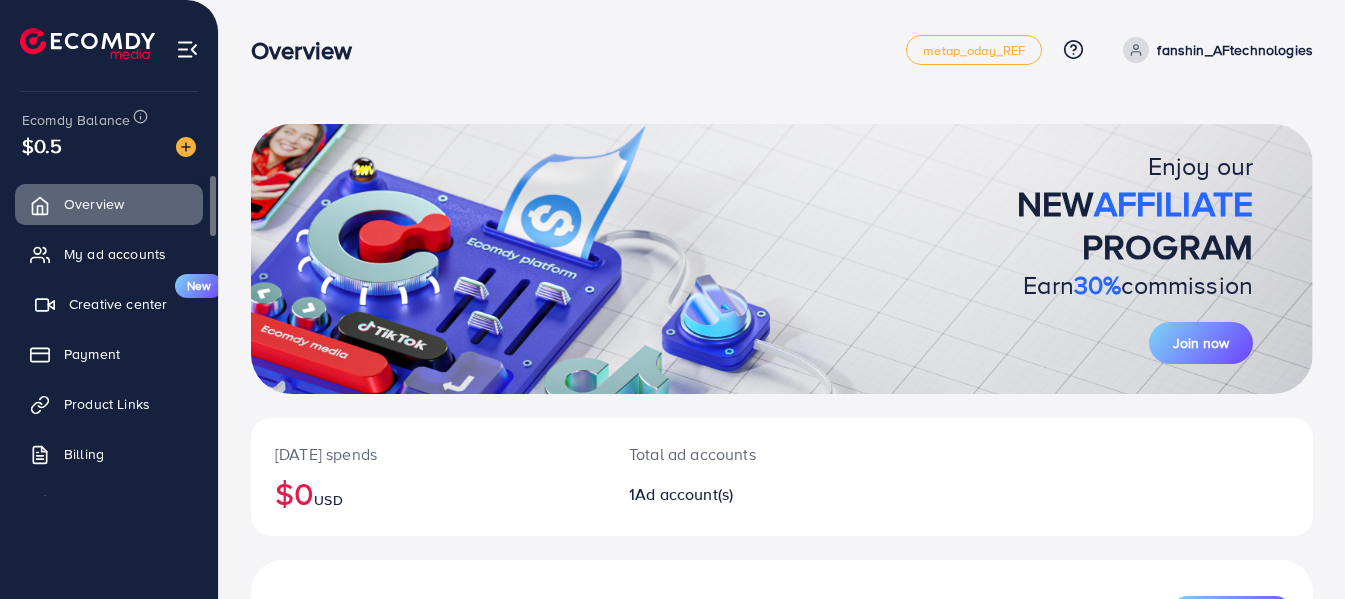 drag, startPoint x: 0, startPoint y: 0, endPoint x: 99, endPoint y: 284, distance: 300.7607 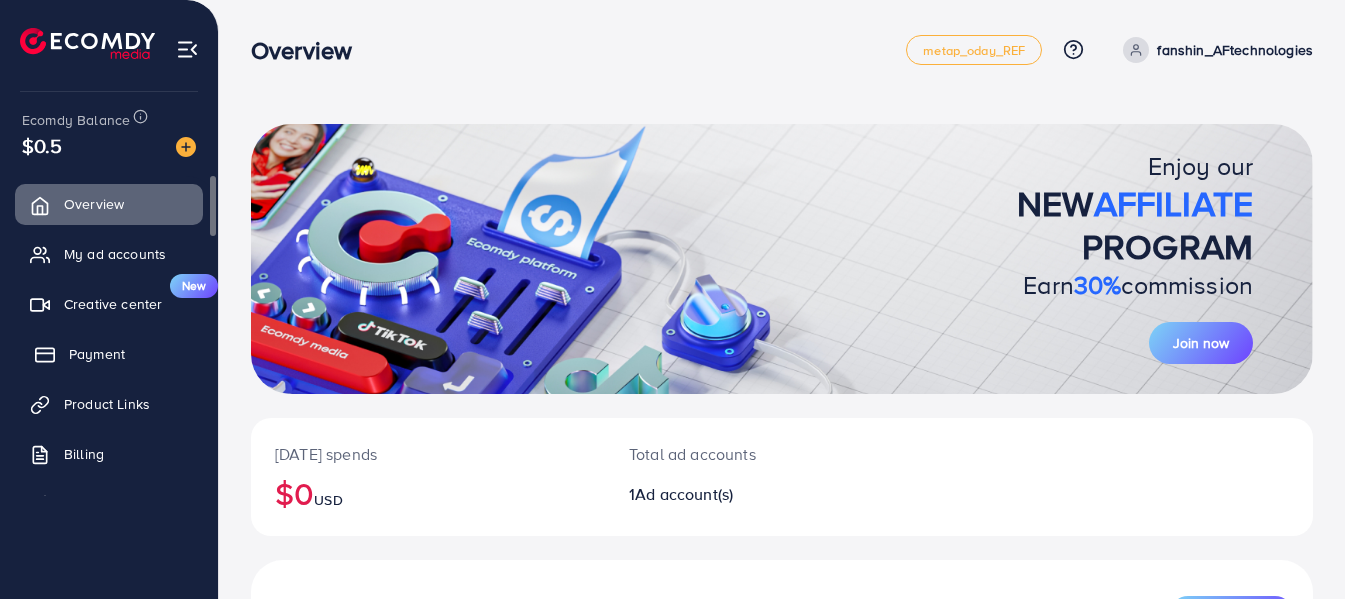 click on "Payment" at bounding box center (109, 354) 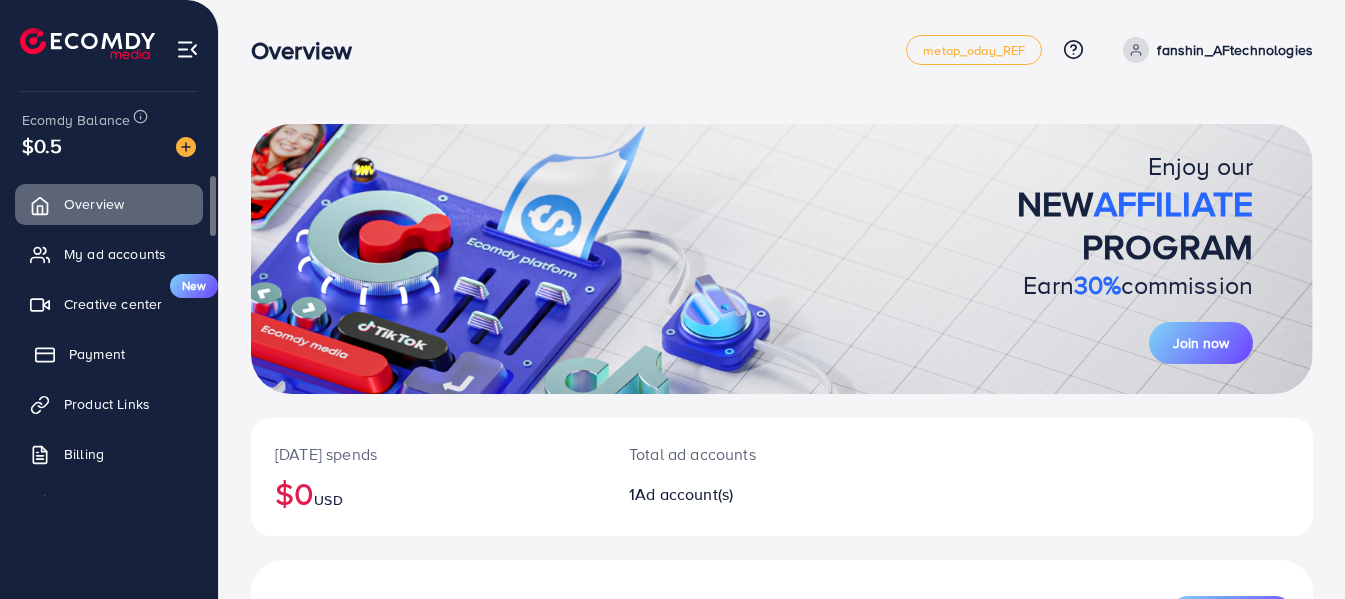 click on "Payment" at bounding box center [97, 354] 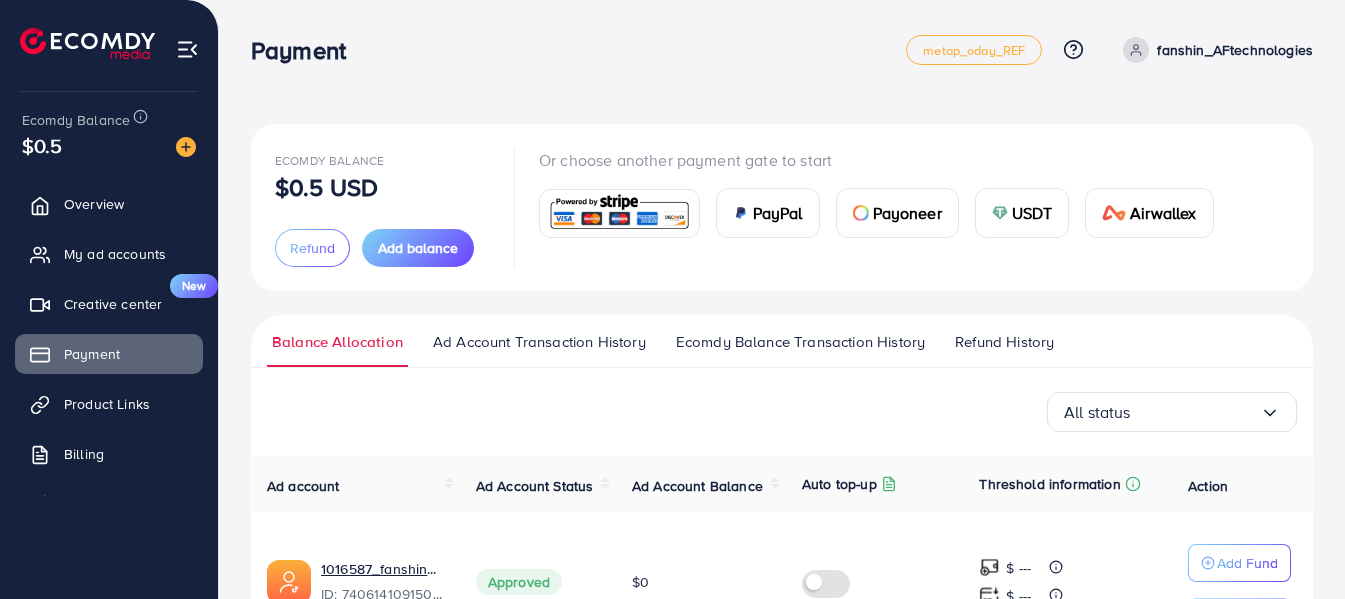 click at bounding box center (619, 213) 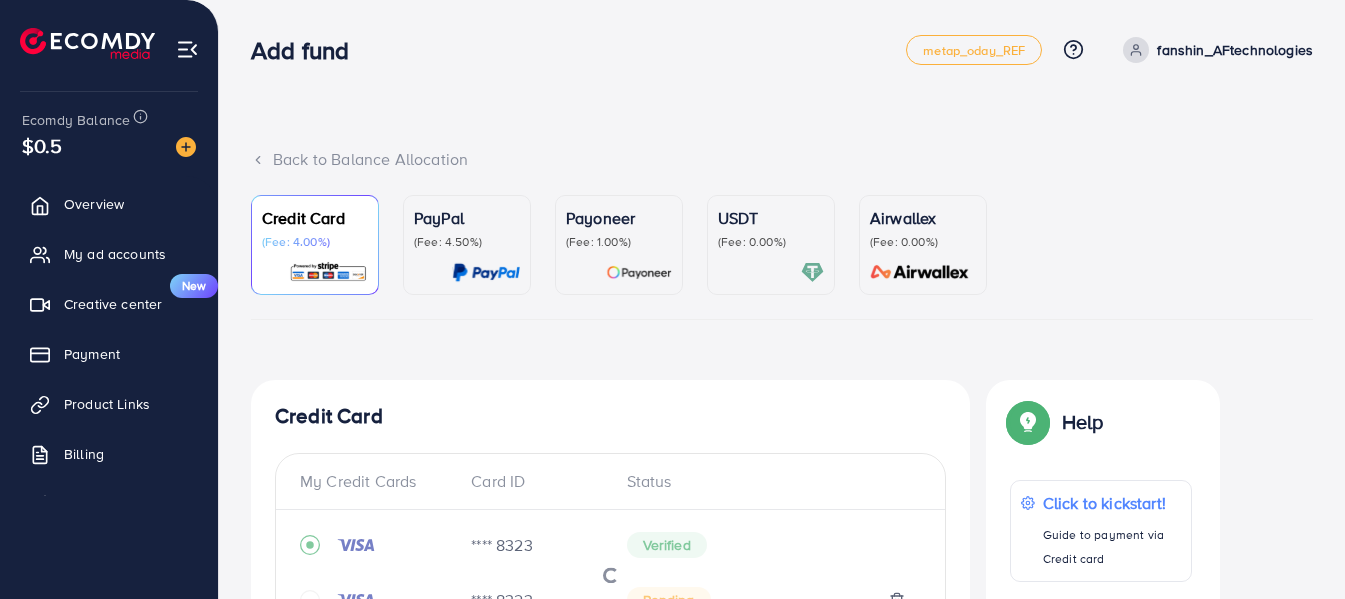 scroll, scrollTop: 641, scrollLeft: 0, axis: vertical 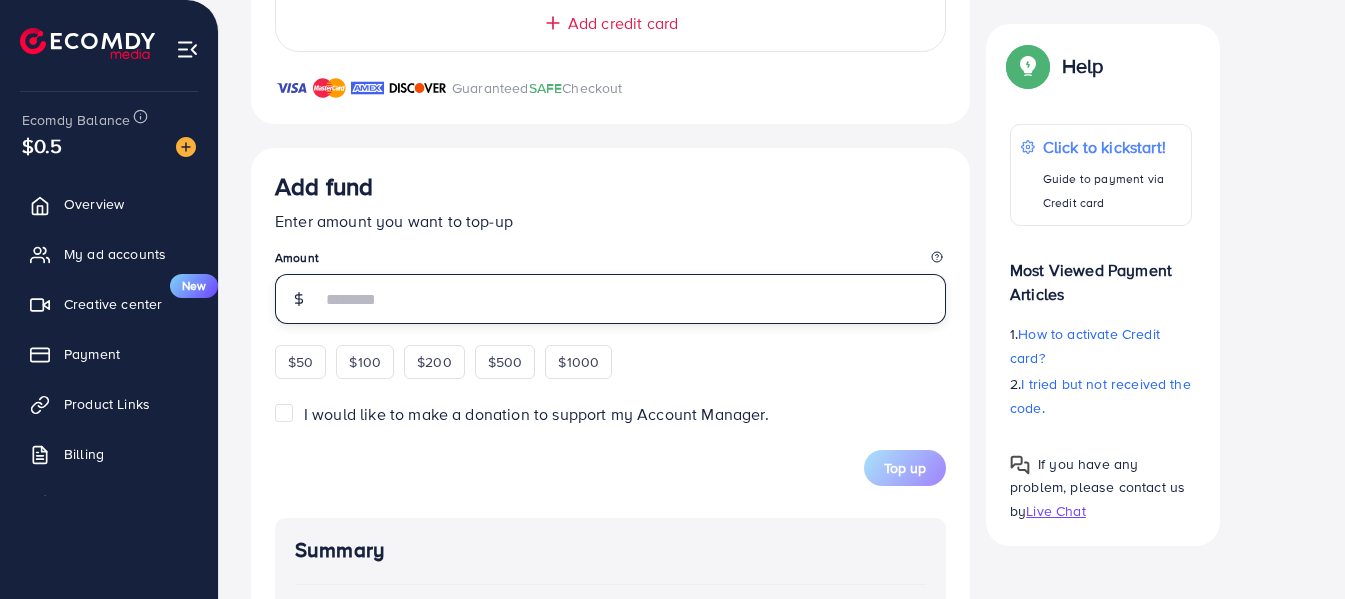 click at bounding box center (633, 299) 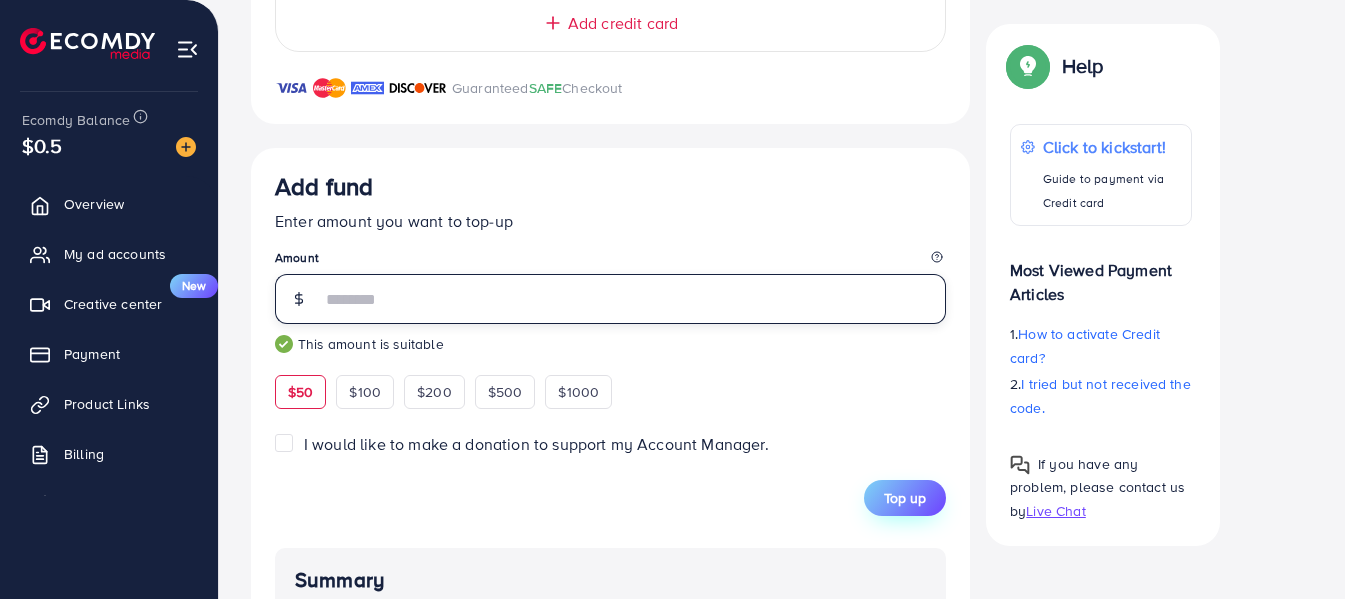 type on "**" 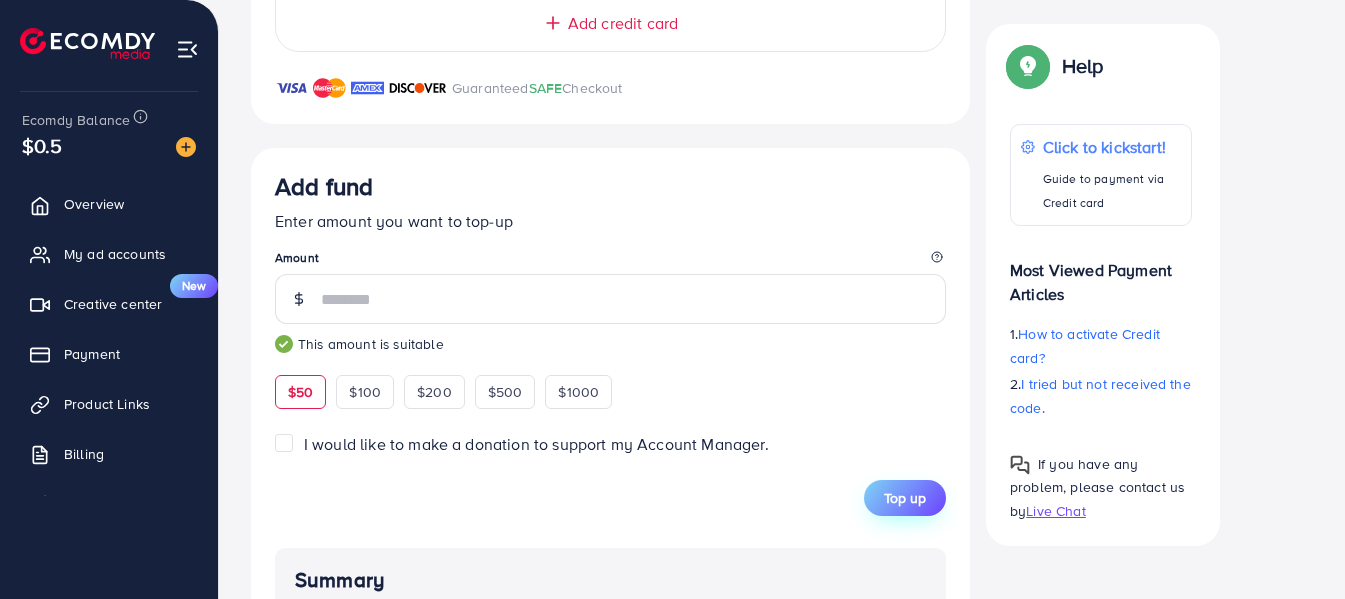 click on "Top up" at bounding box center (905, 498) 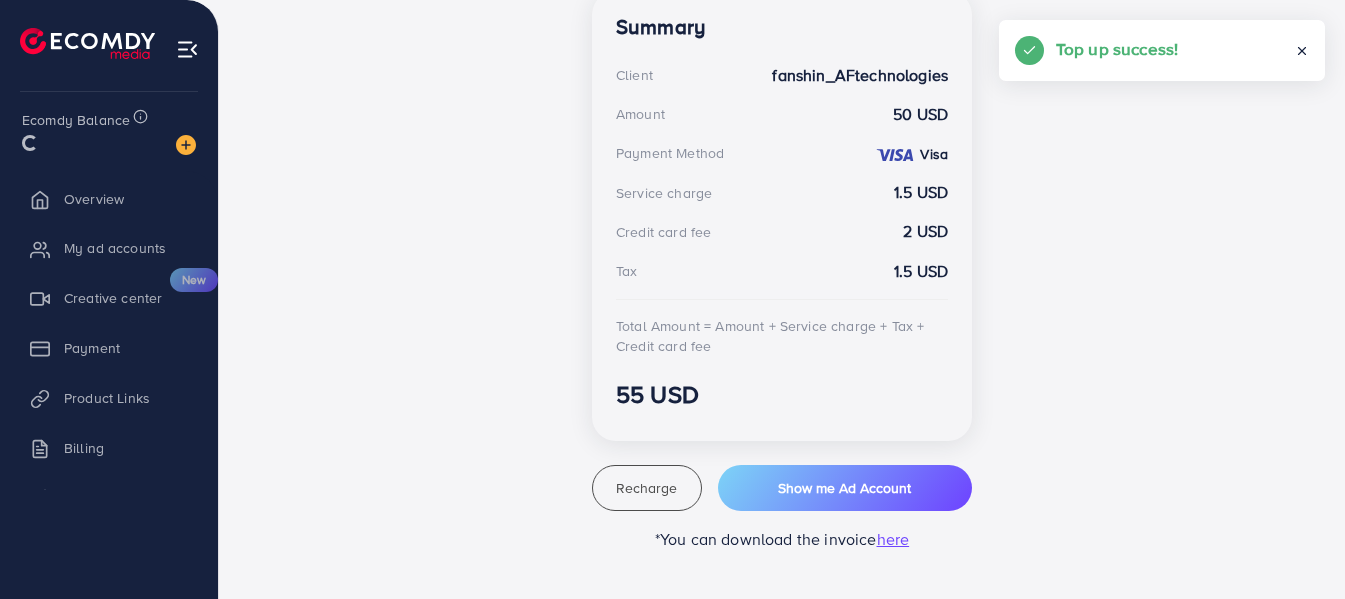 scroll, scrollTop: 591, scrollLeft: 0, axis: vertical 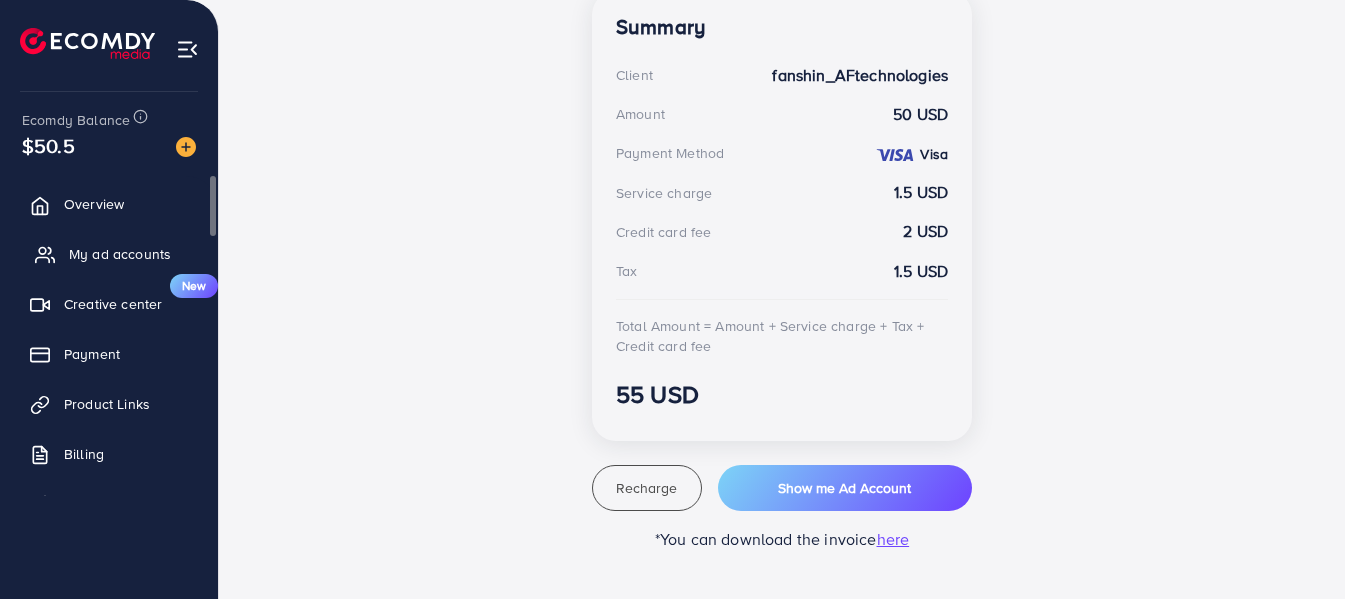 click on "My ad accounts" at bounding box center (120, 254) 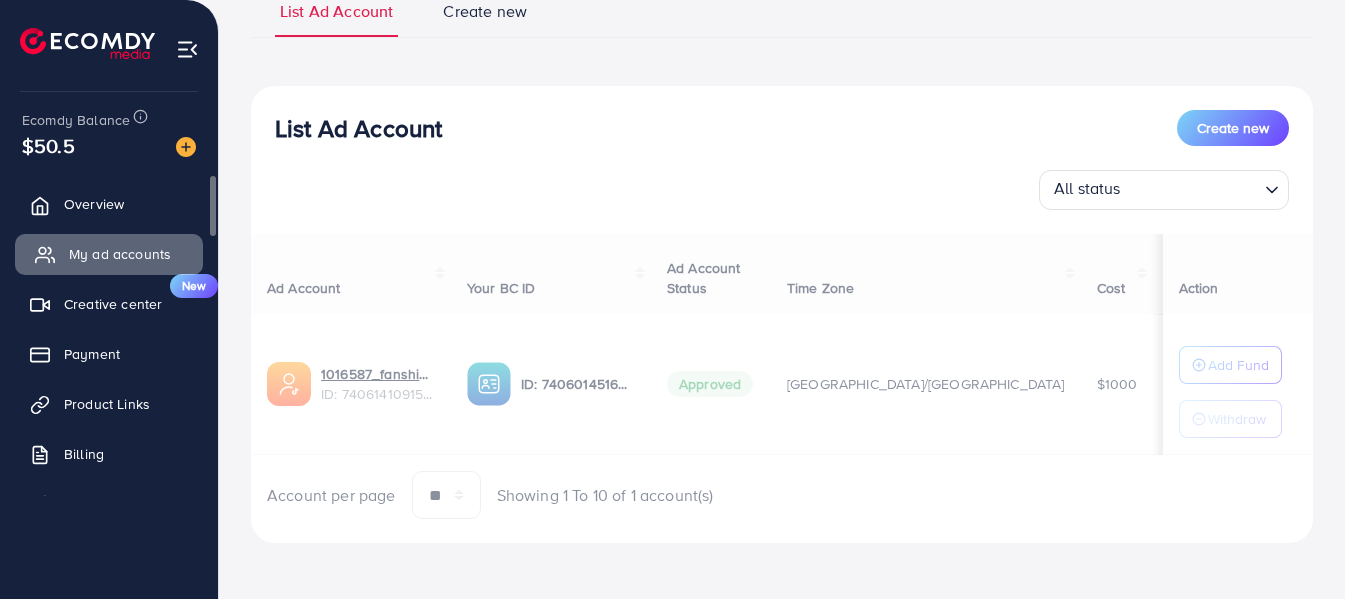 scroll, scrollTop: 0, scrollLeft: 0, axis: both 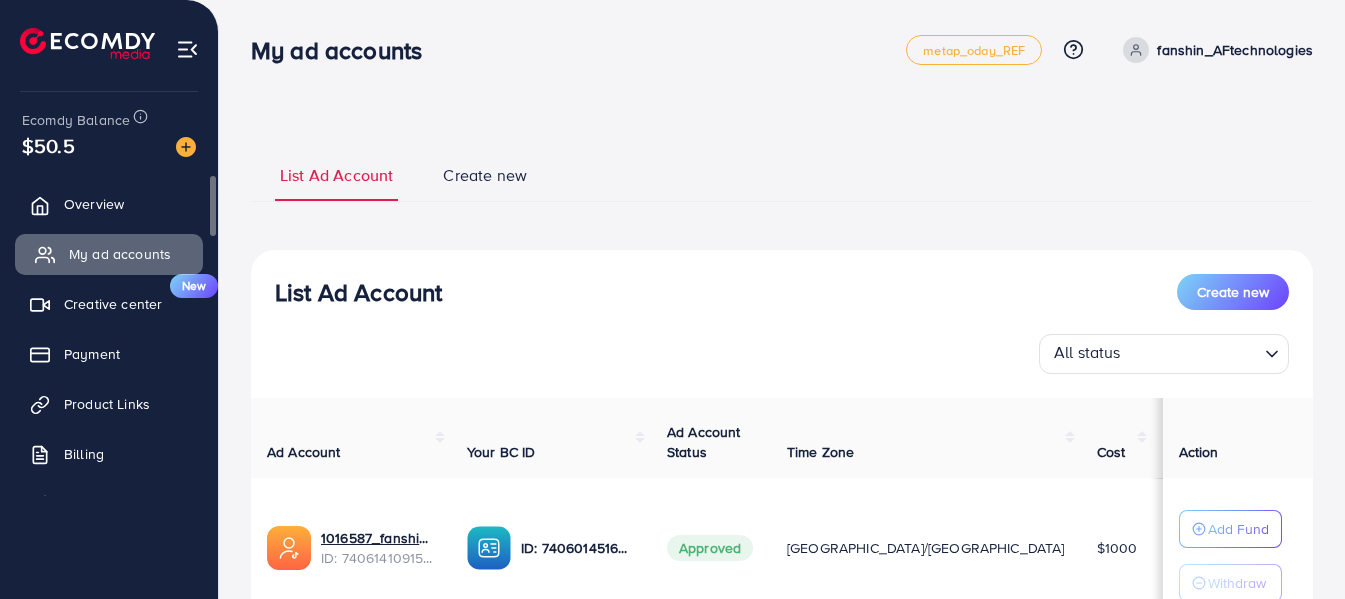 click on "My ad accounts" at bounding box center (120, 254) 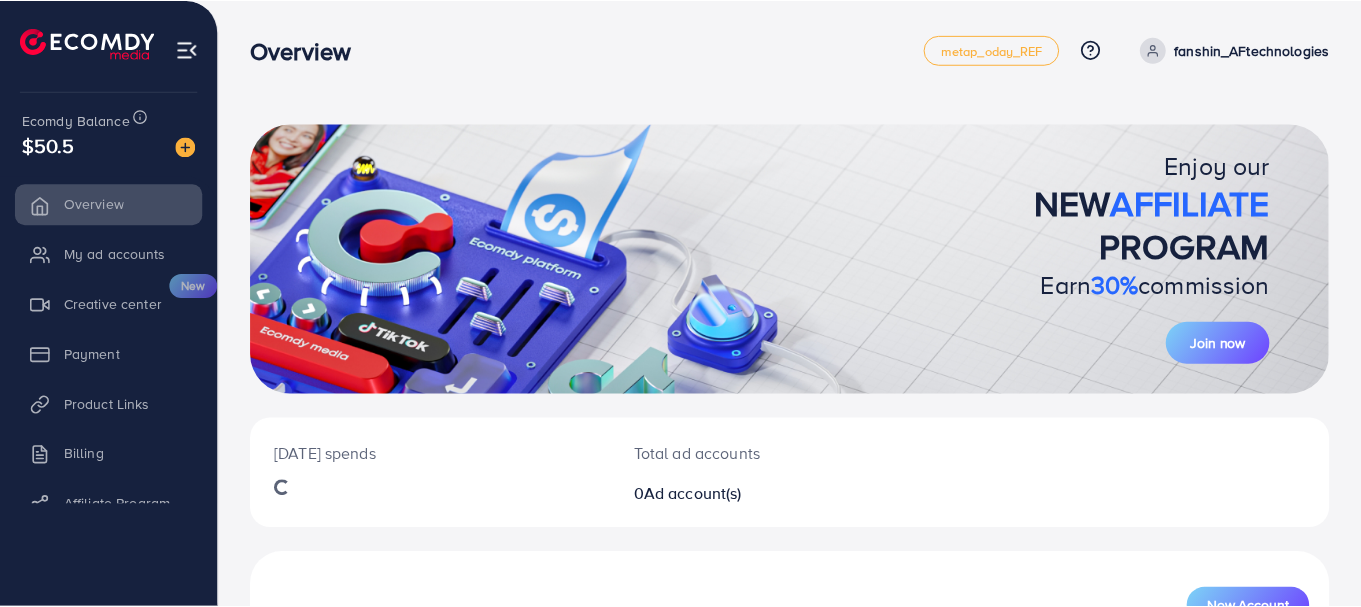 scroll, scrollTop: 0, scrollLeft: 0, axis: both 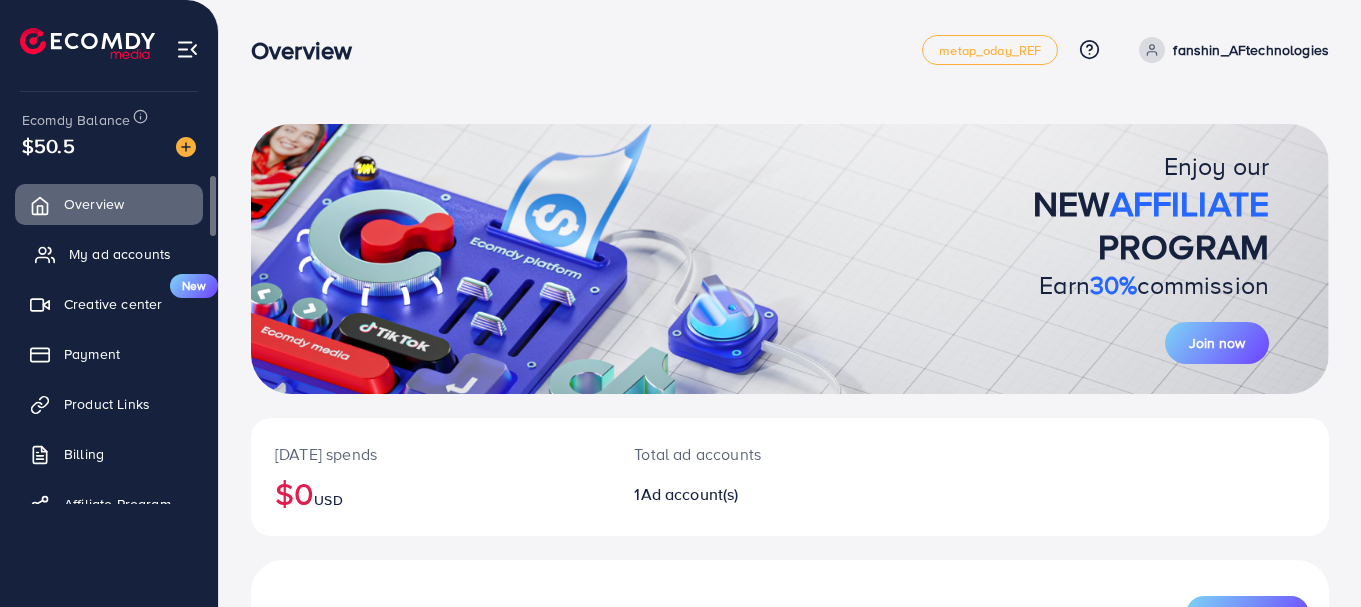 click on "My ad accounts" at bounding box center [120, 254] 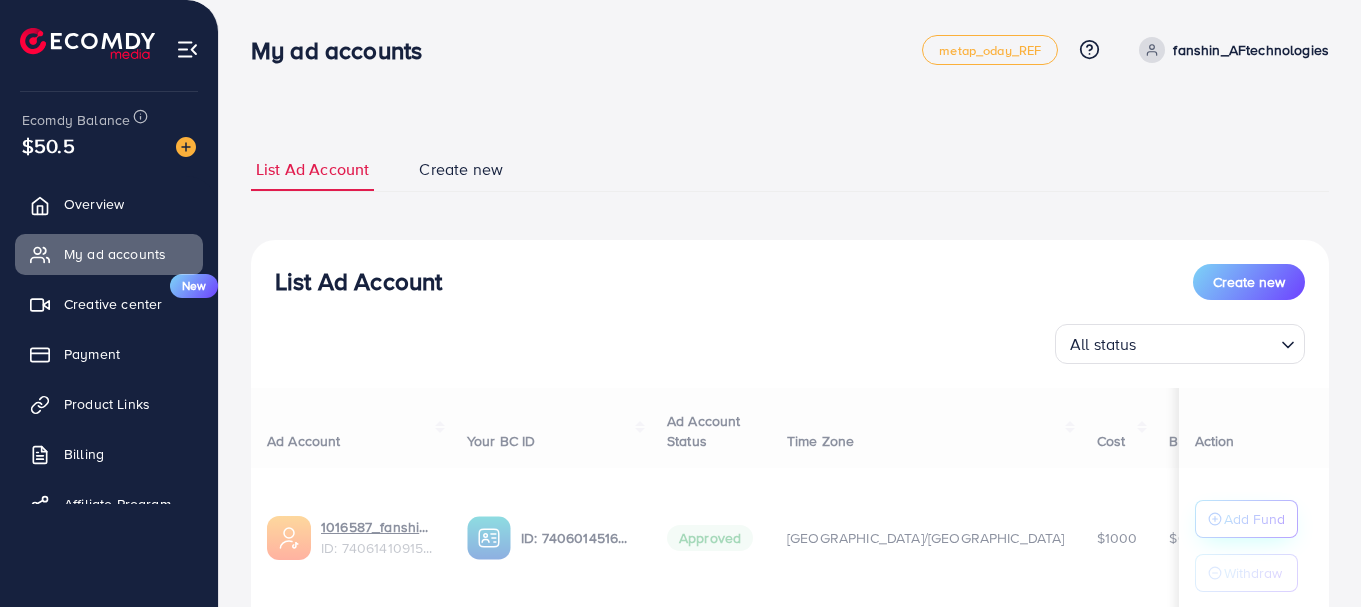 click at bounding box center (790, 516) 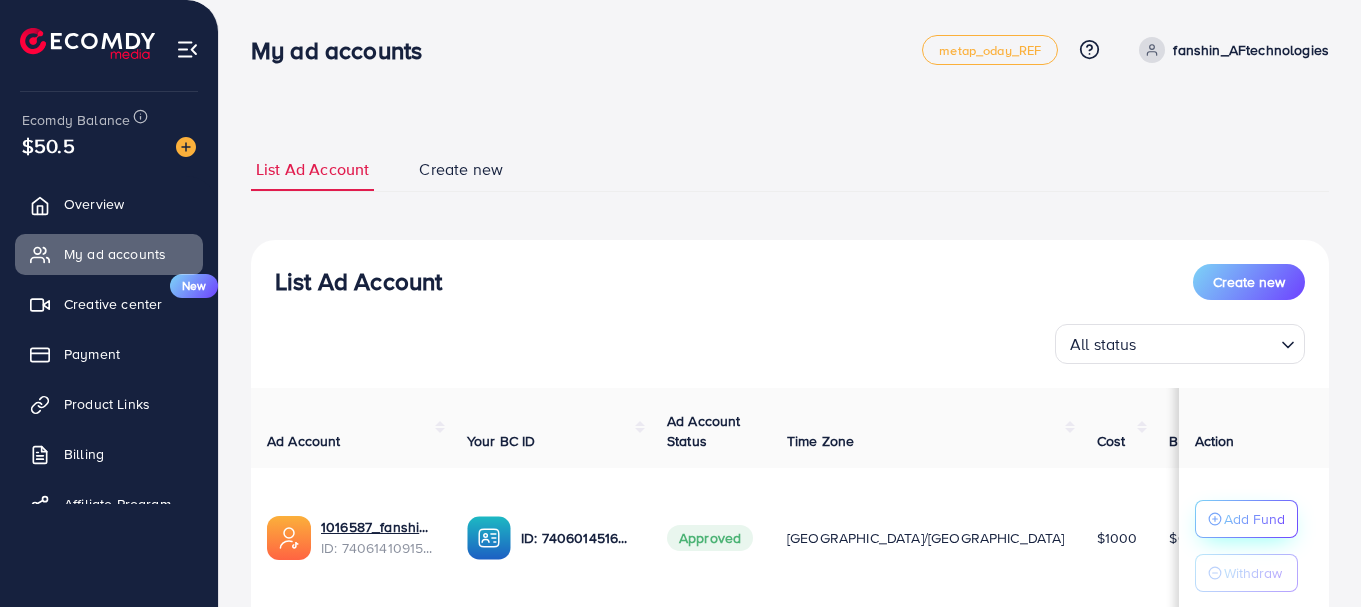 click on "Add Fund" at bounding box center (1254, 519) 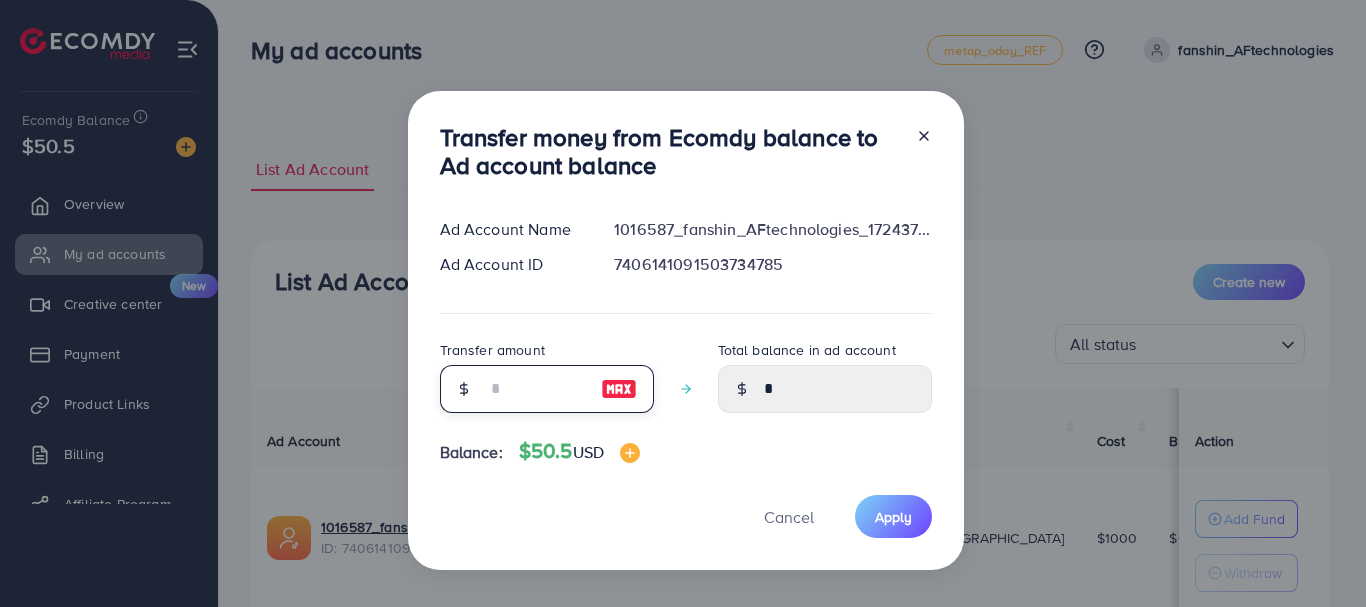 click at bounding box center [536, 389] 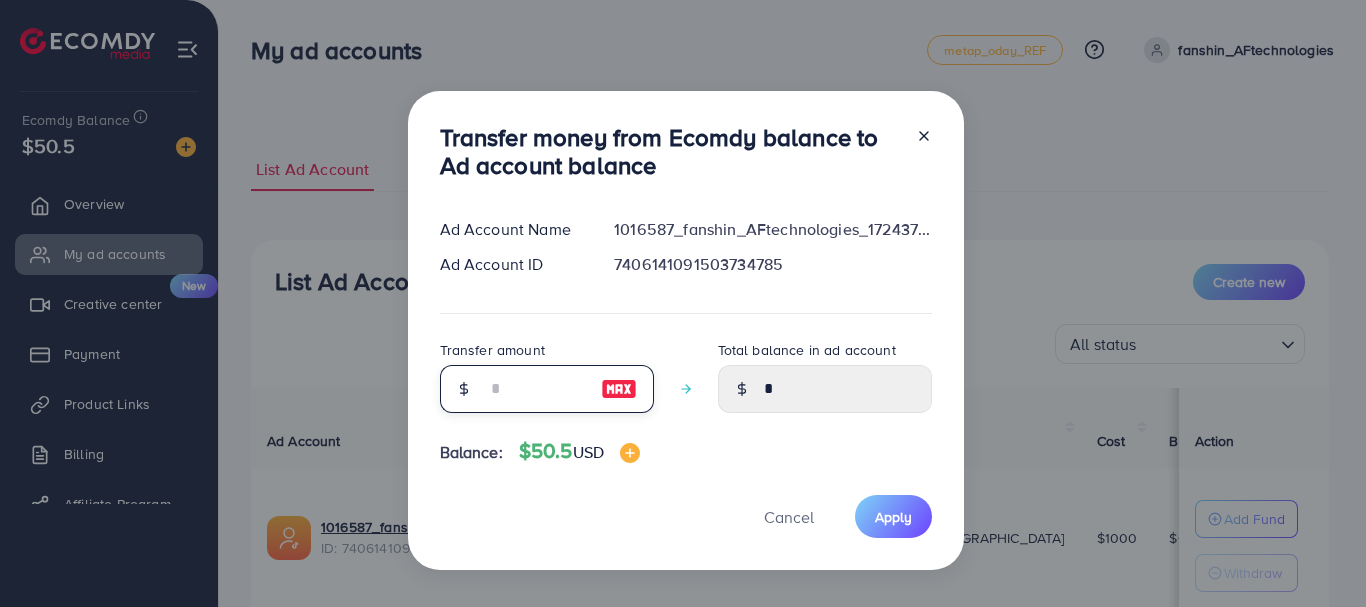 type on "**" 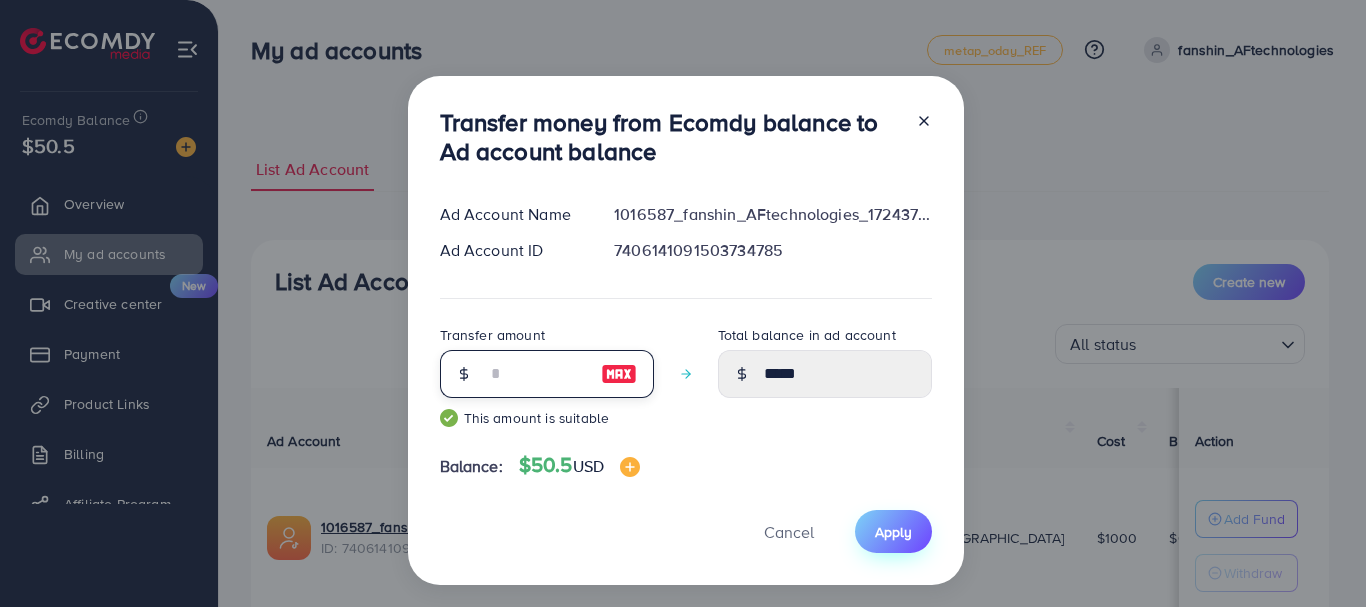 type on "*" 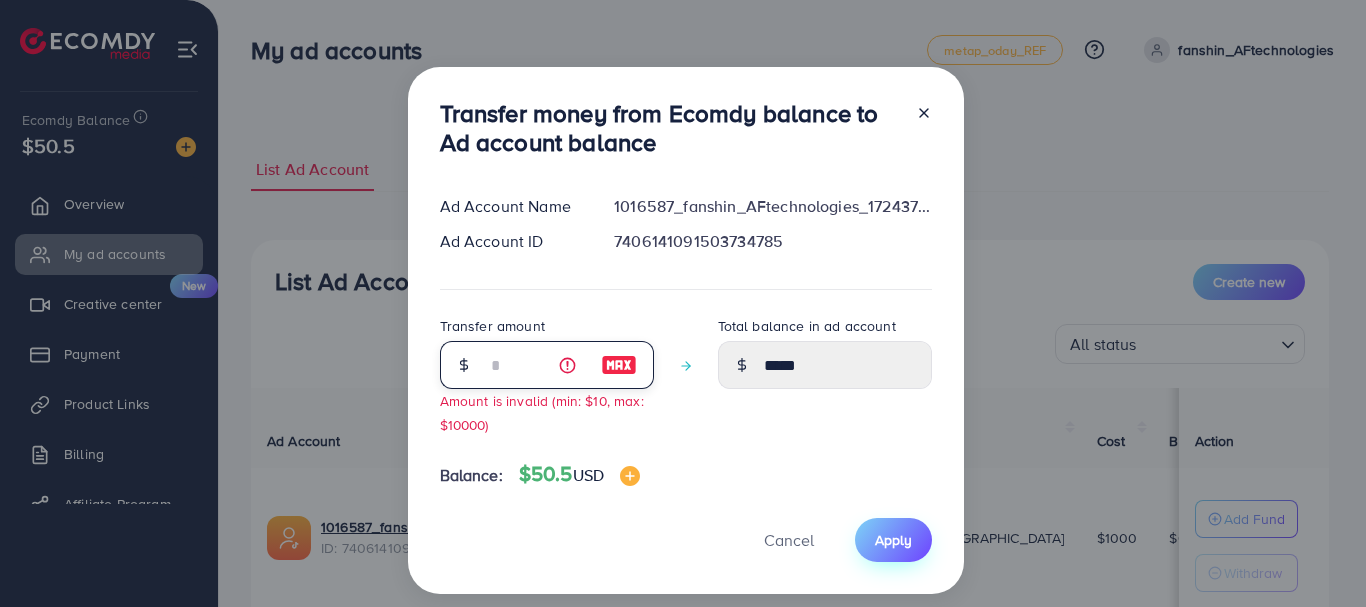 type on "****" 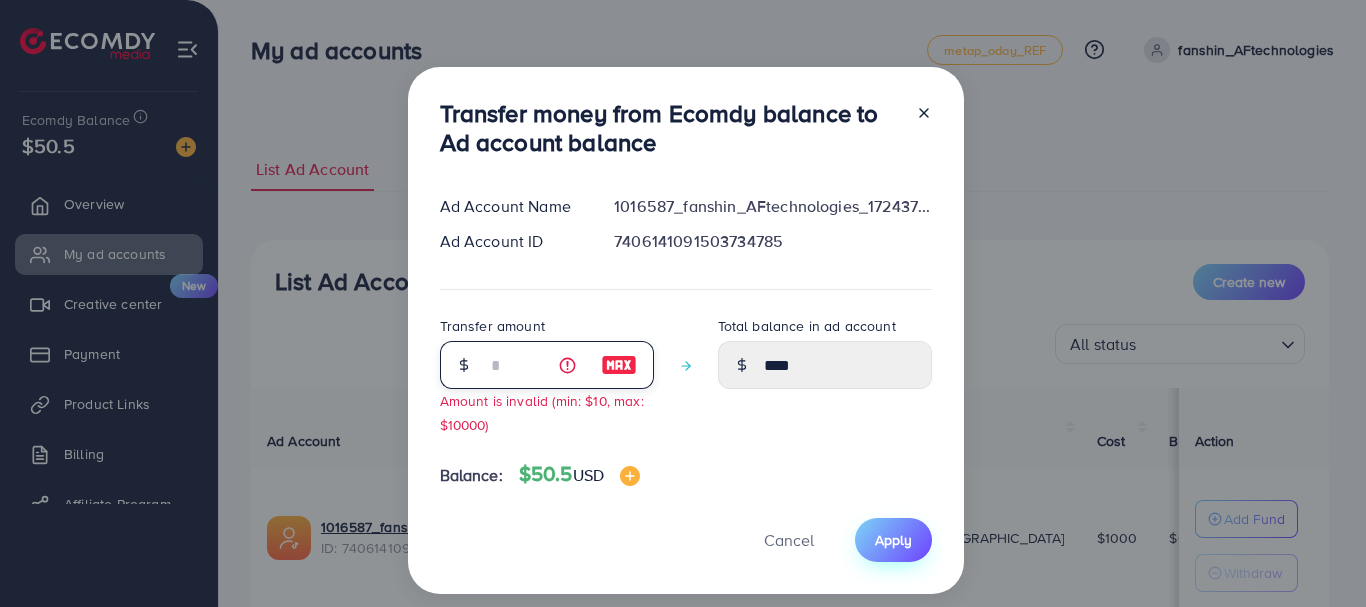type 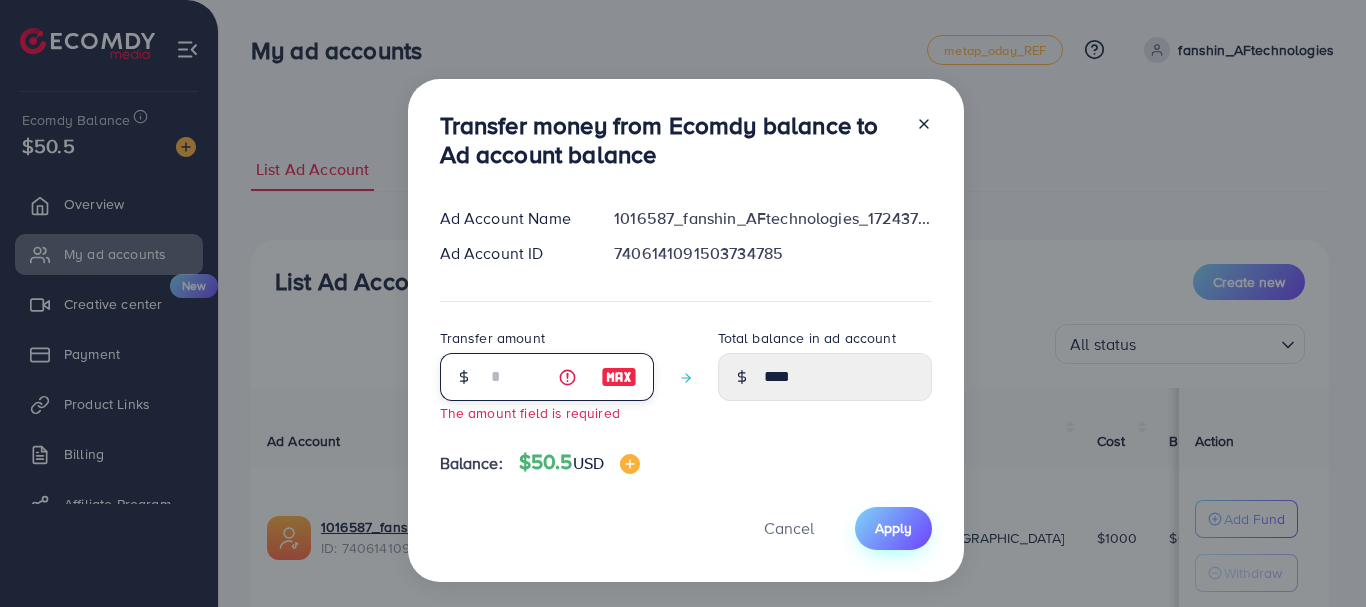 type on "*" 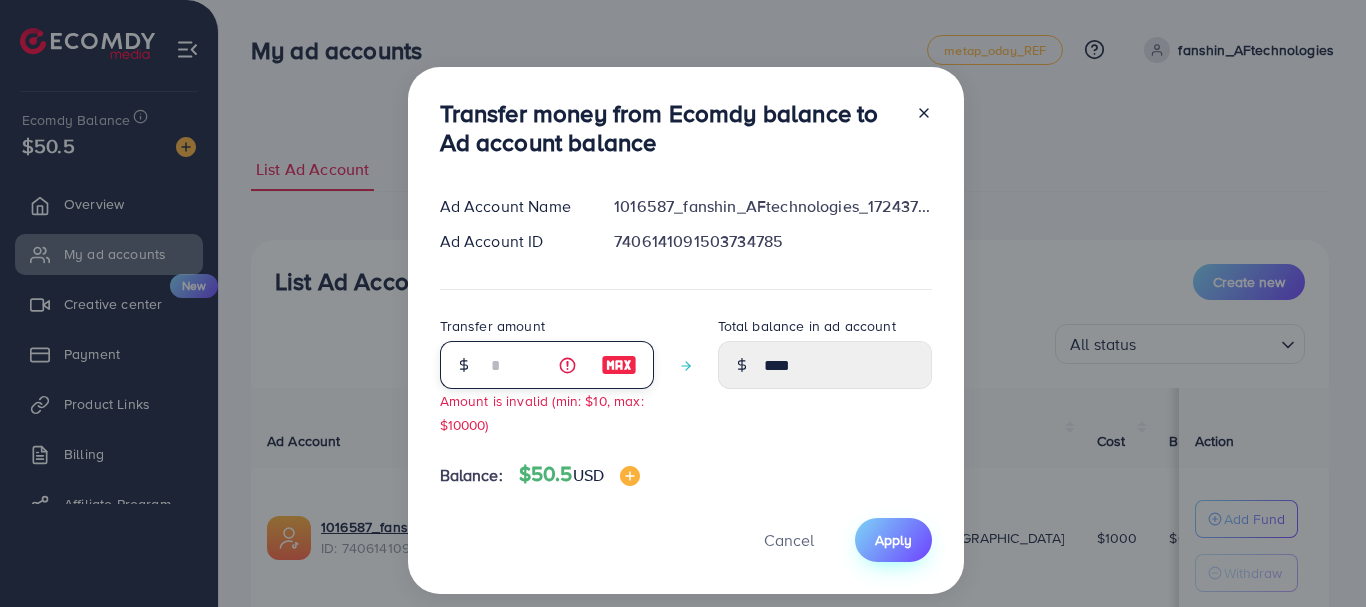 type on "**" 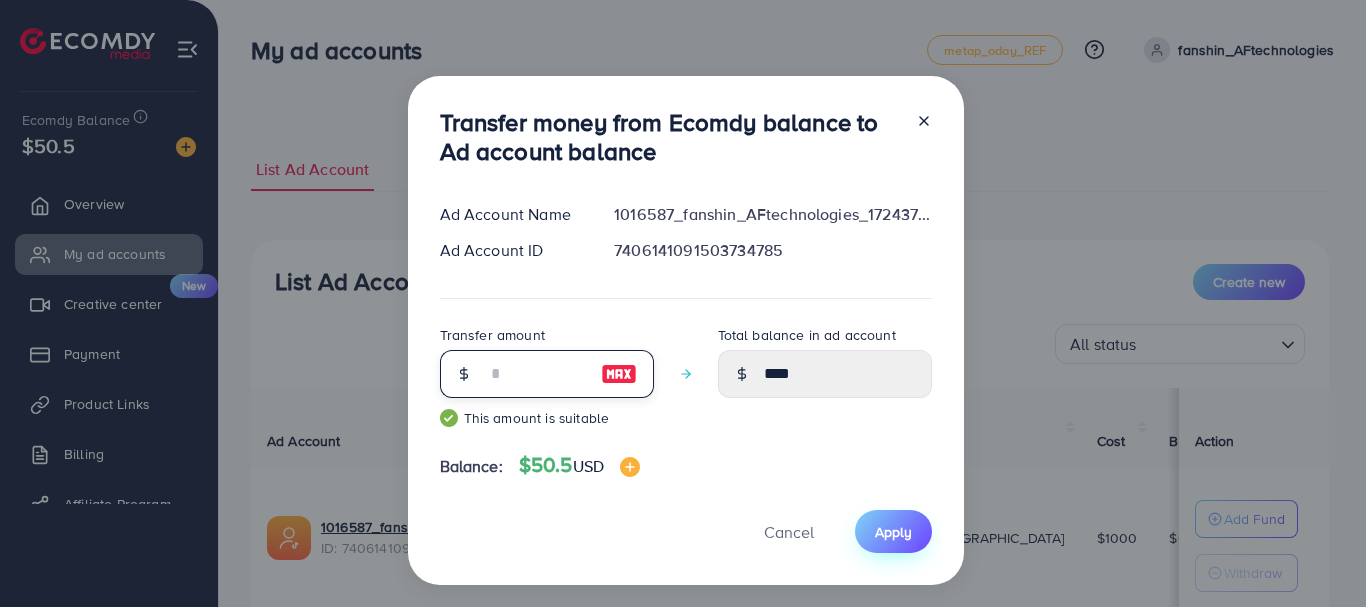 type on "*****" 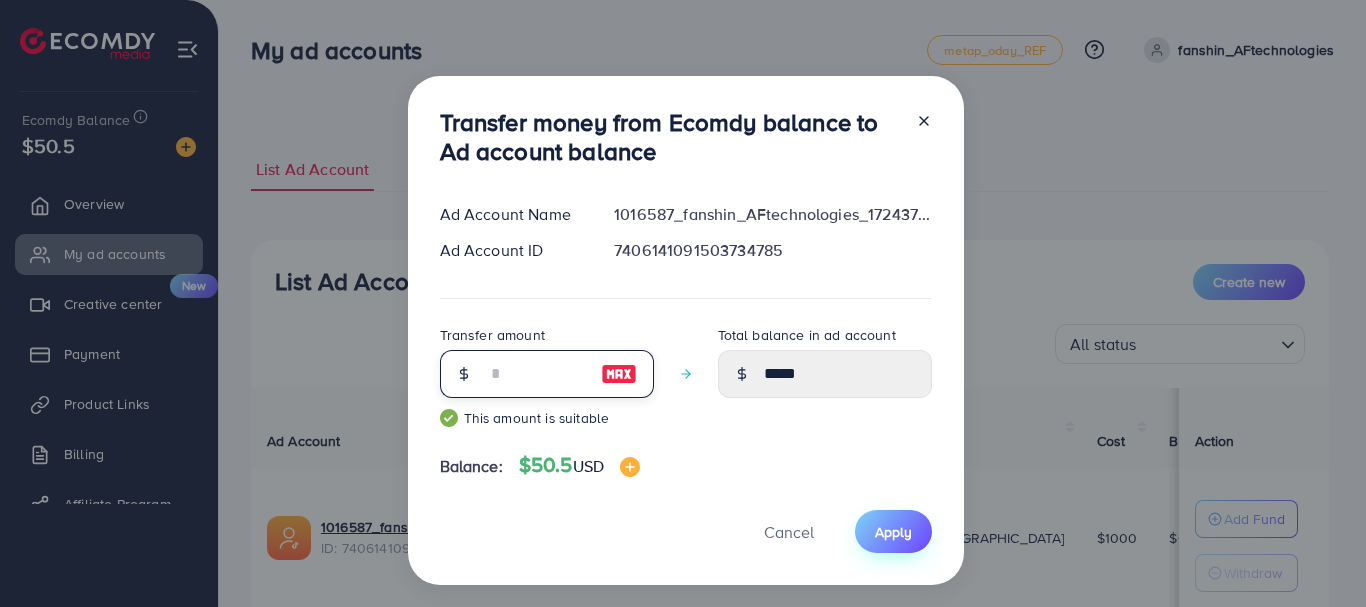 type on "**" 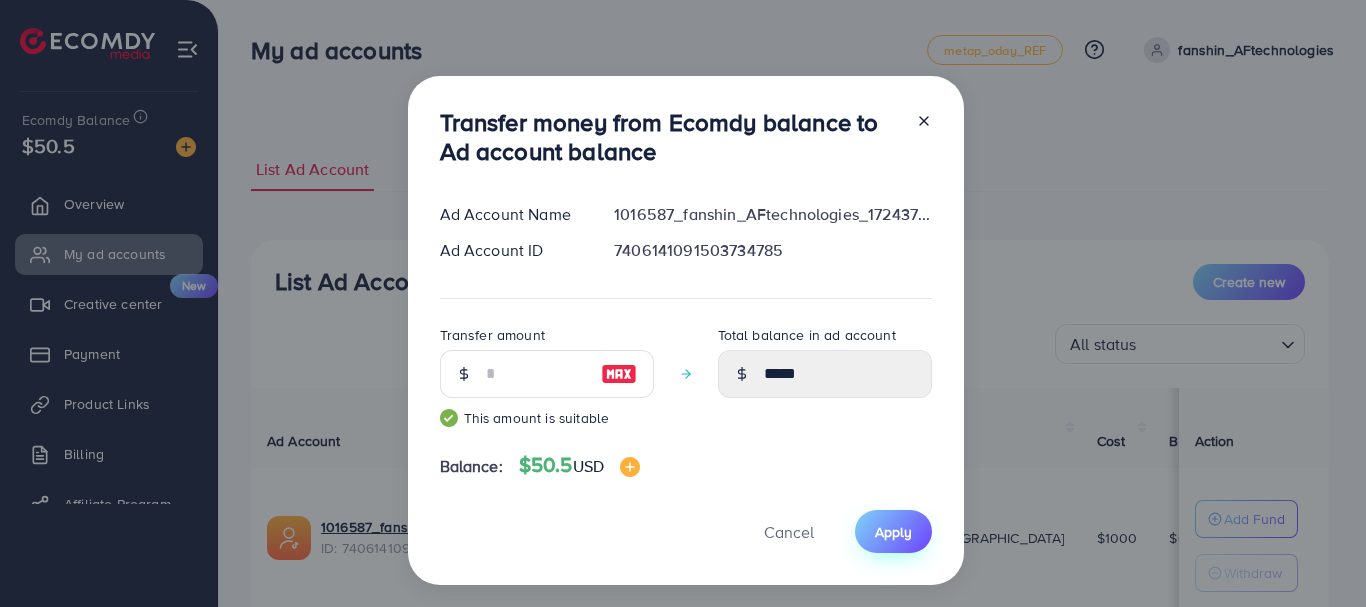 click on "Apply" at bounding box center (893, 532) 